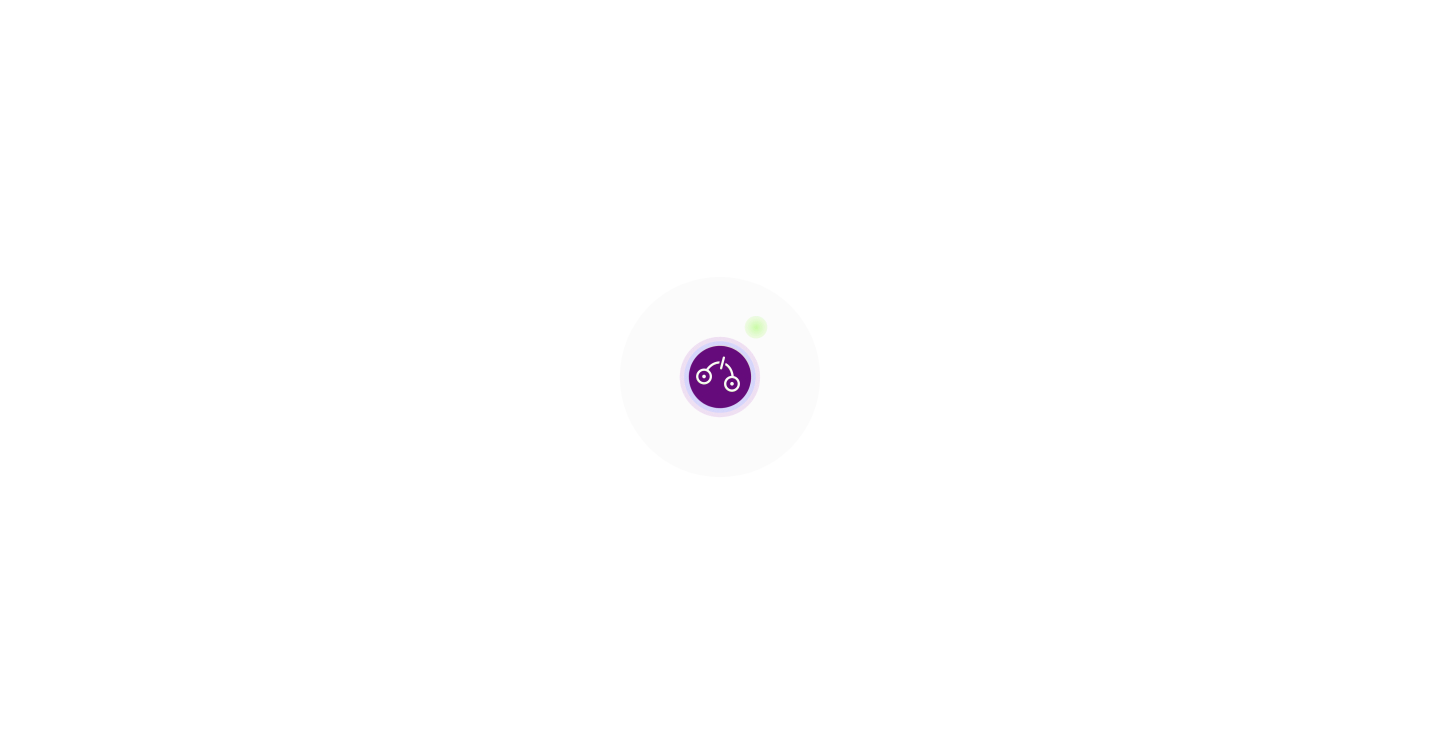 scroll, scrollTop: 0, scrollLeft: 0, axis: both 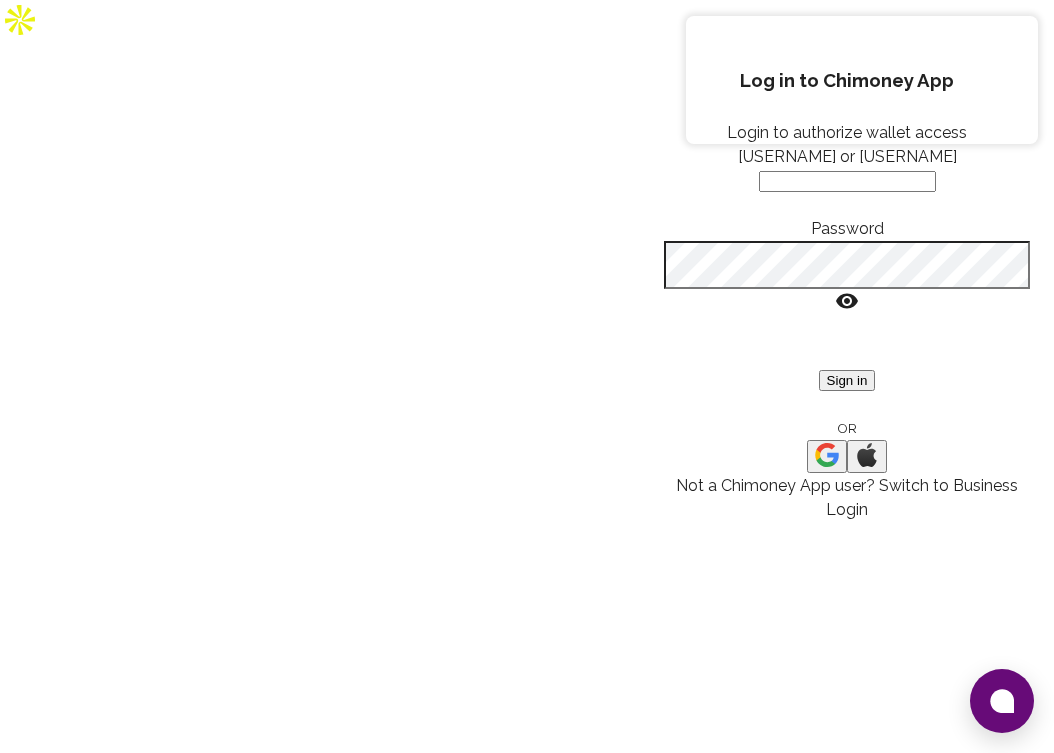 click at bounding box center [827, 455] 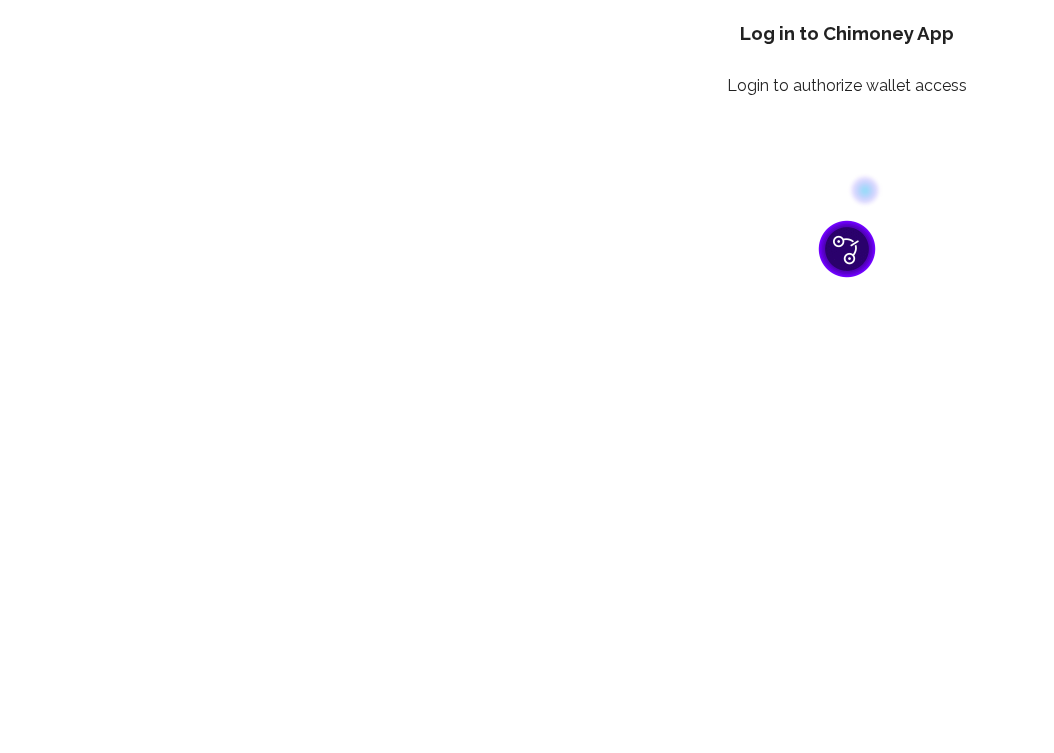 scroll, scrollTop: 0, scrollLeft: 0, axis: both 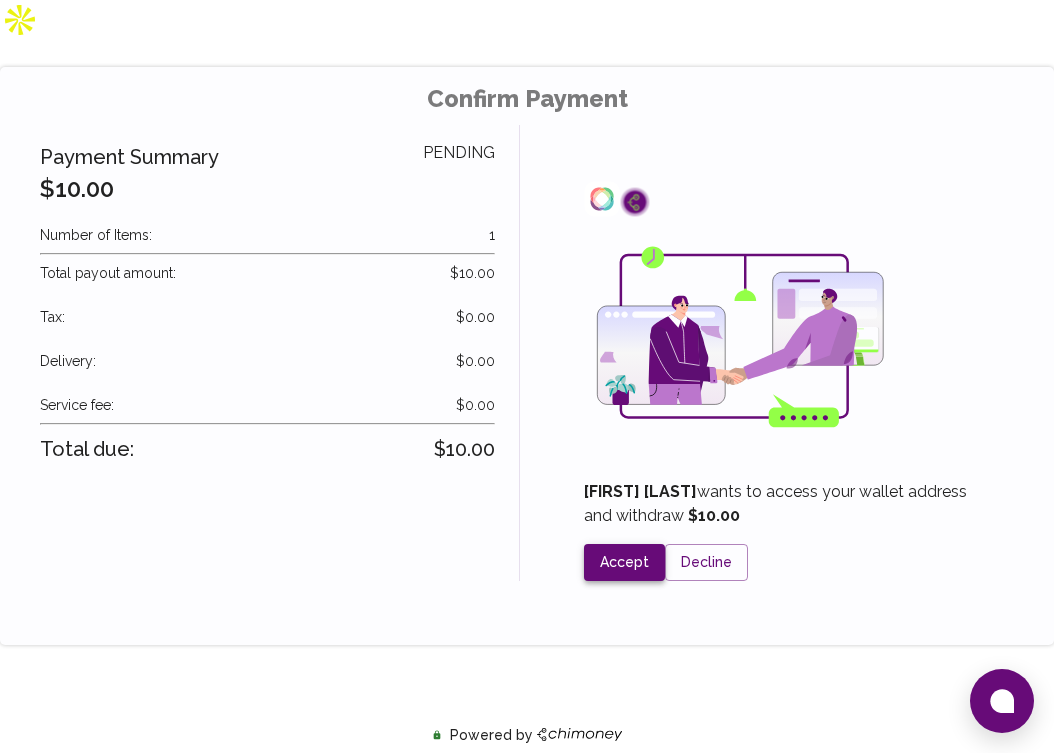 click on "Accept" at bounding box center [624, 562] 